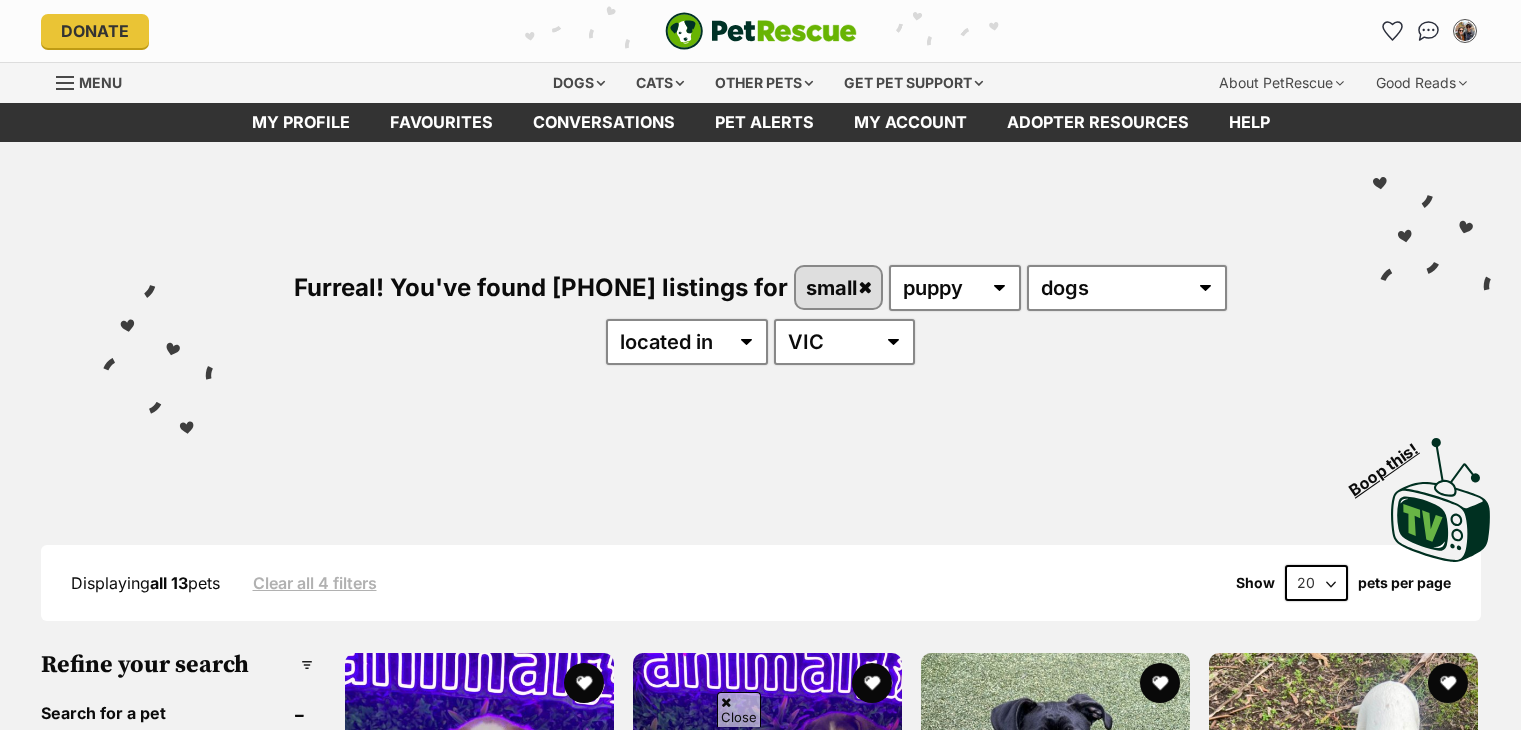 scroll, scrollTop: 945, scrollLeft: 0, axis: vertical 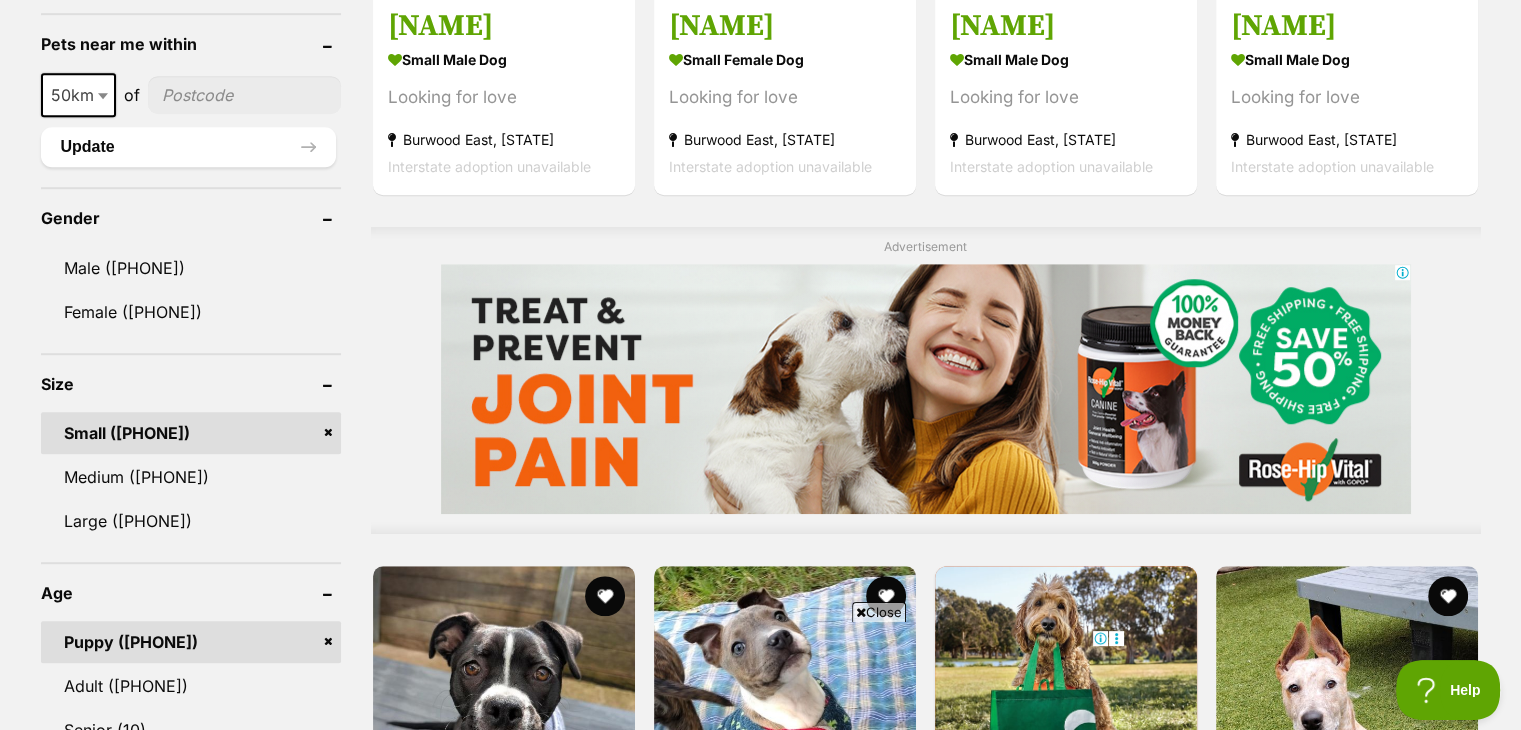 click on "Puppy (13)" at bounding box center [191, 642] 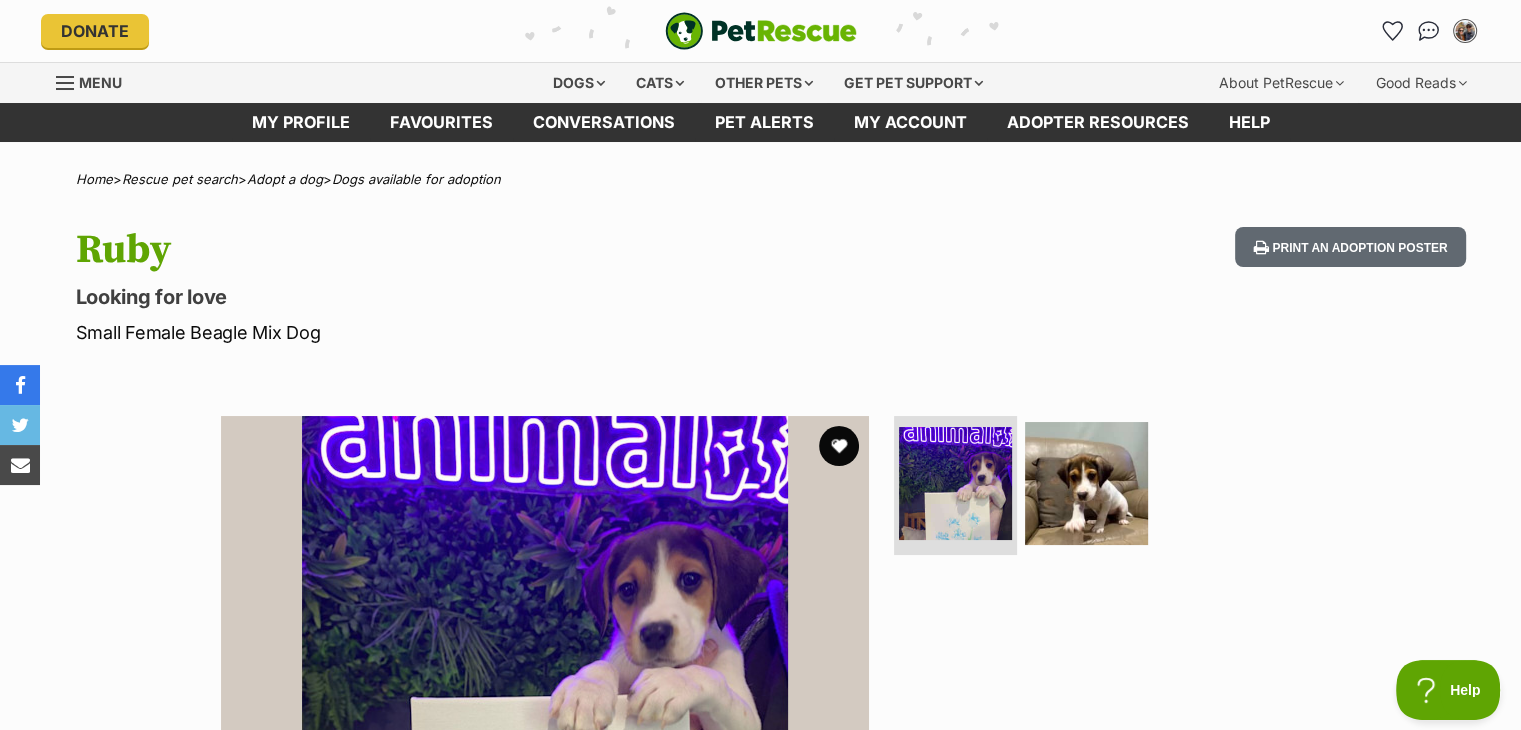 scroll, scrollTop: 0, scrollLeft: 0, axis: both 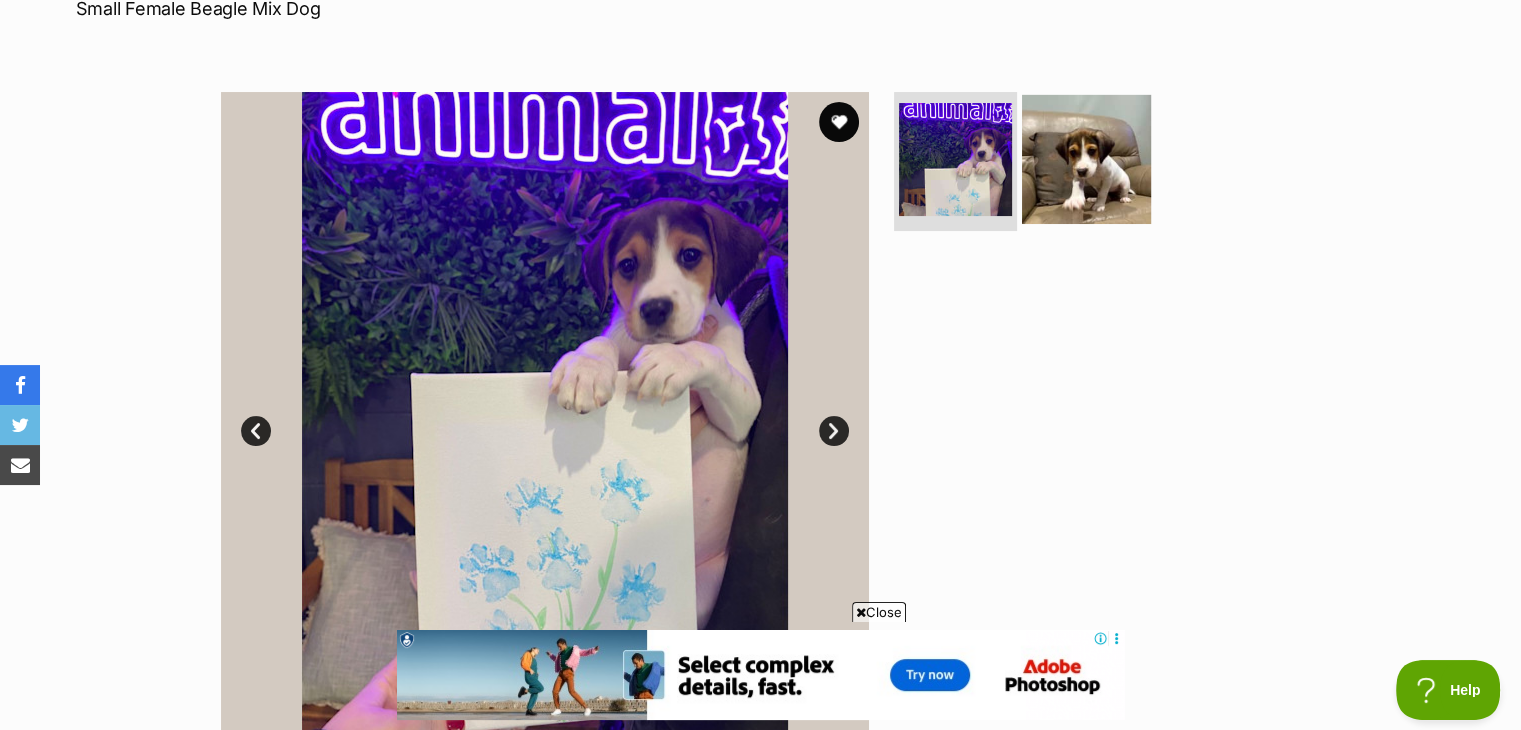 click at bounding box center [1086, 158] 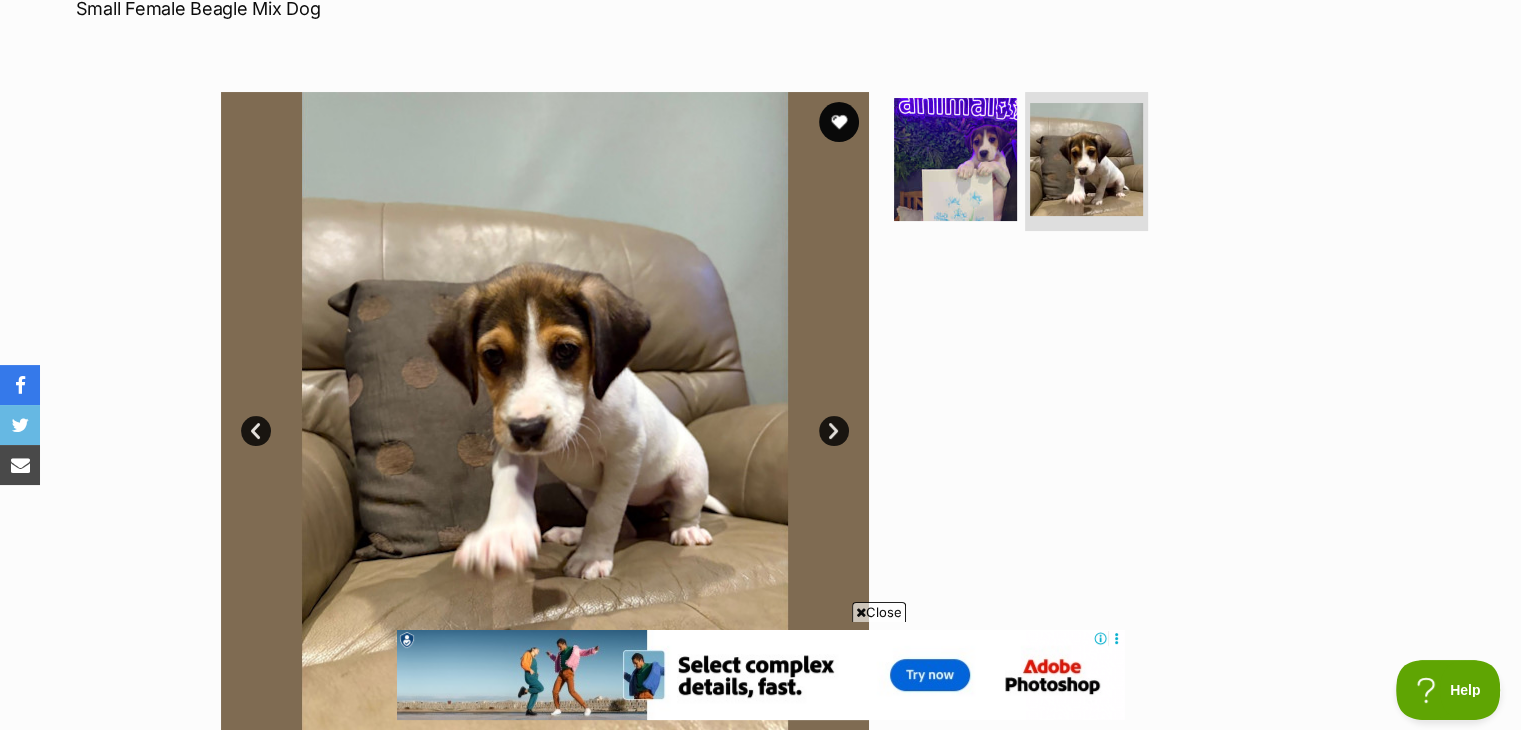 scroll, scrollTop: 0, scrollLeft: 0, axis: both 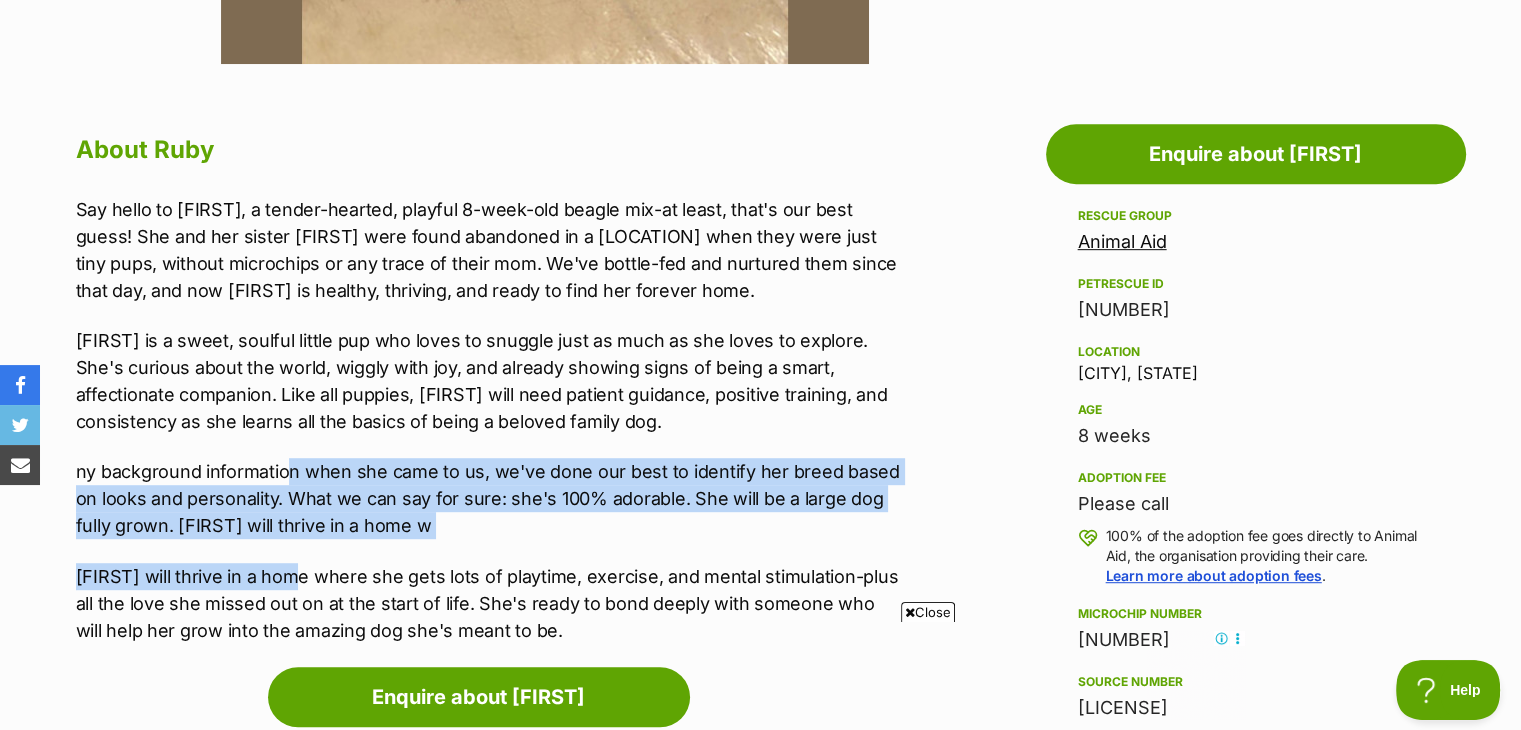 drag, startPoint x: 285, startPoint y: 480, endPoint x: 303, endPoint y: 542, distance: 64.56005 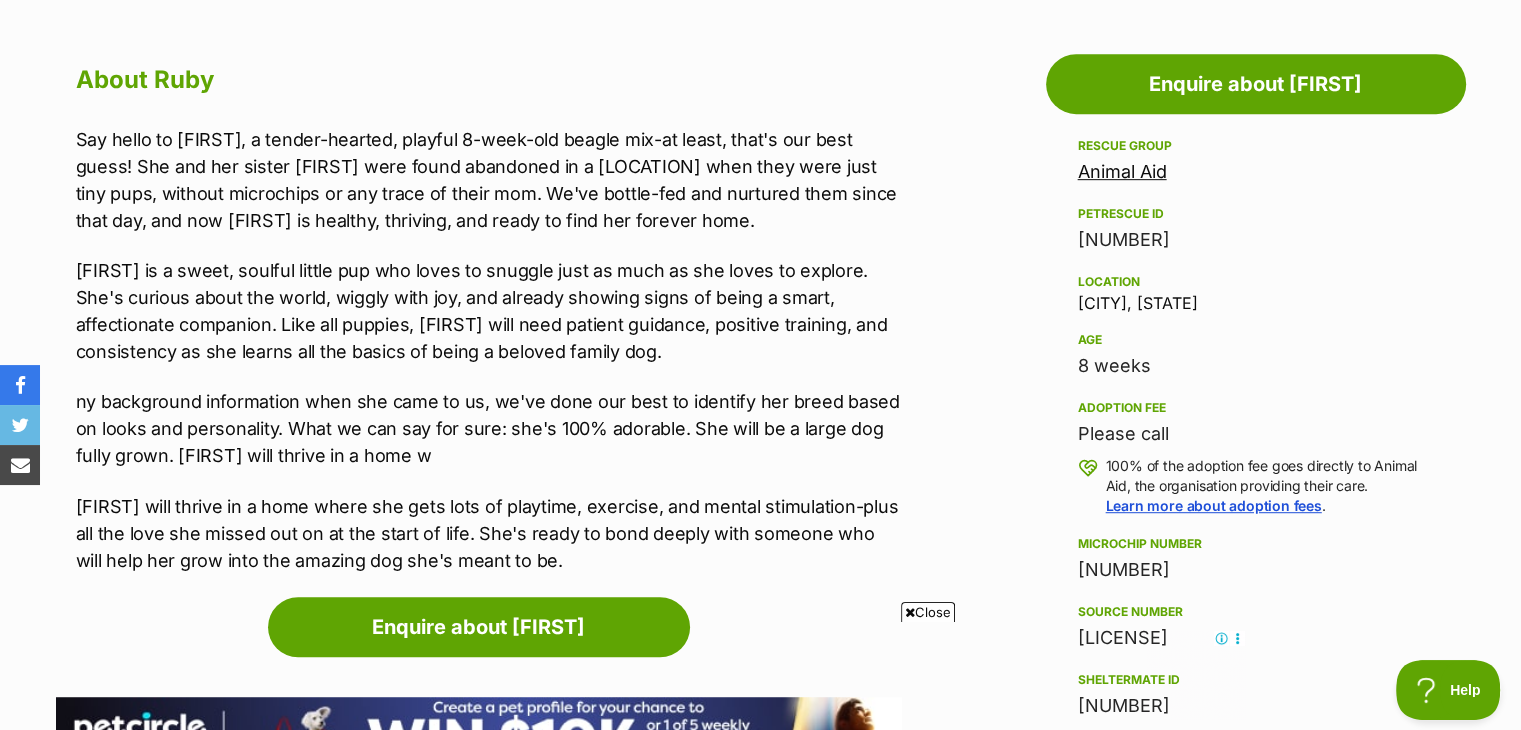 scroll, scrollTop: 1071, scrollLeft: 0, axis: vertical 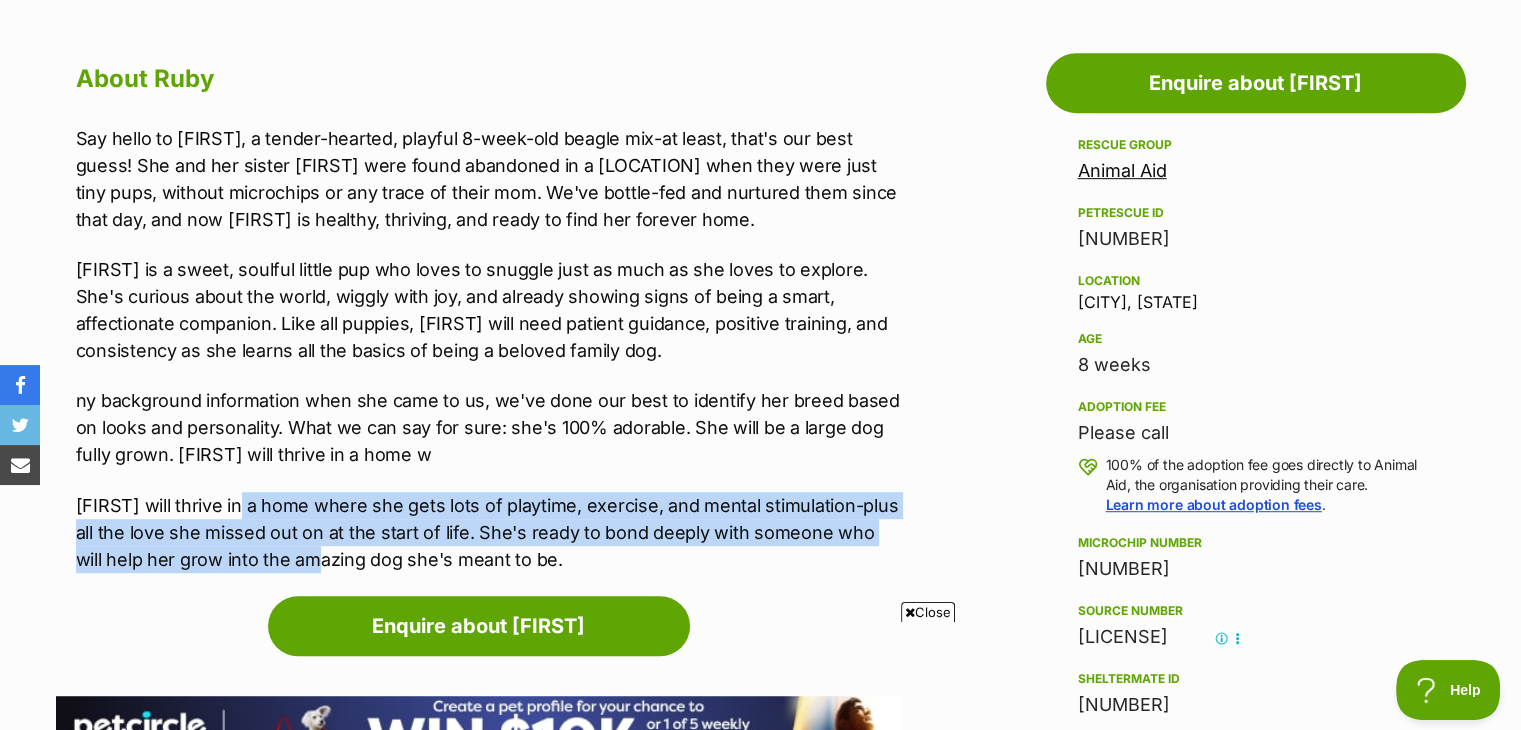 drag, startPoint x: 241, startPoint y: 492, endPoint x: 313, endPoint y: 549, distance: 91.83137 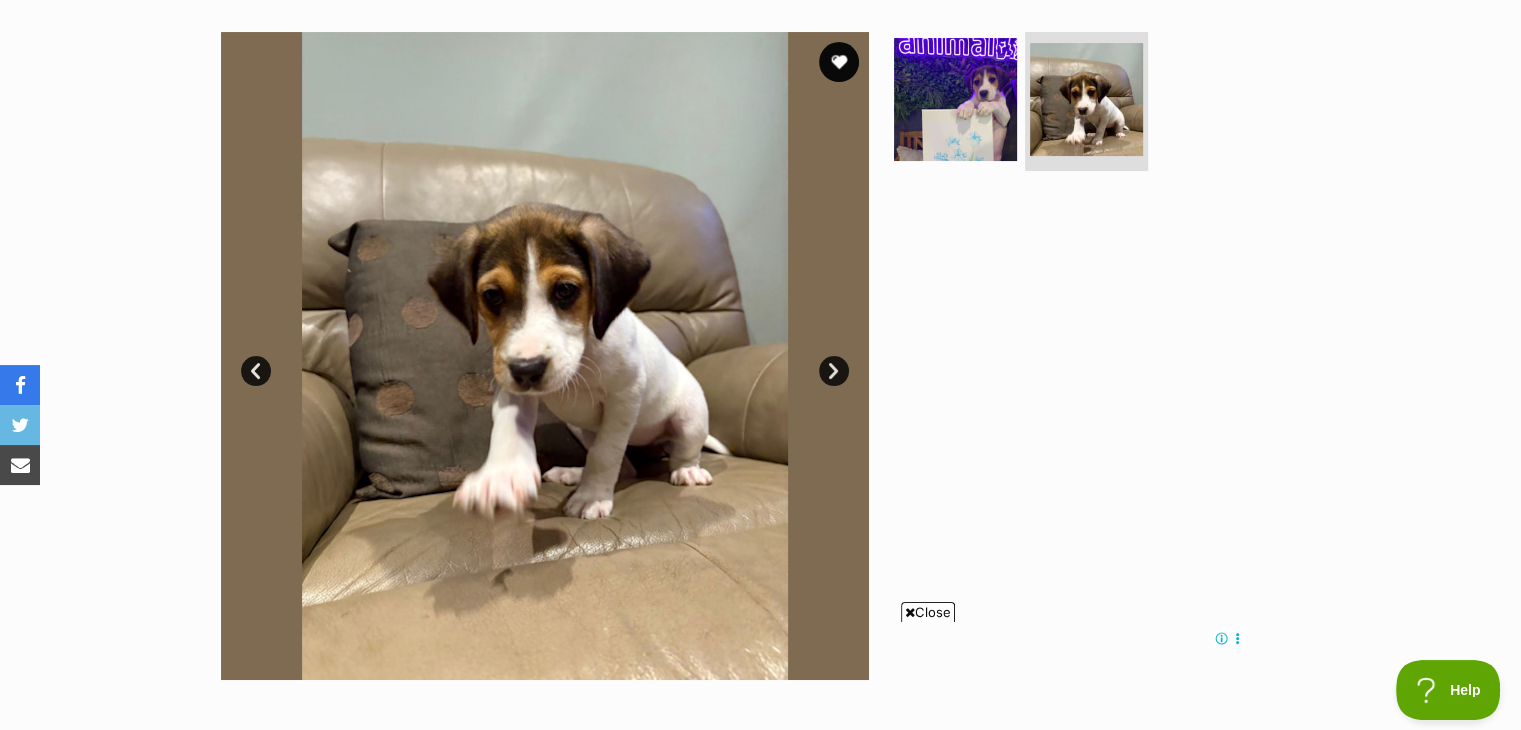 scroll, scrollTop: 386, scrollLeft: 0, axis: vertical 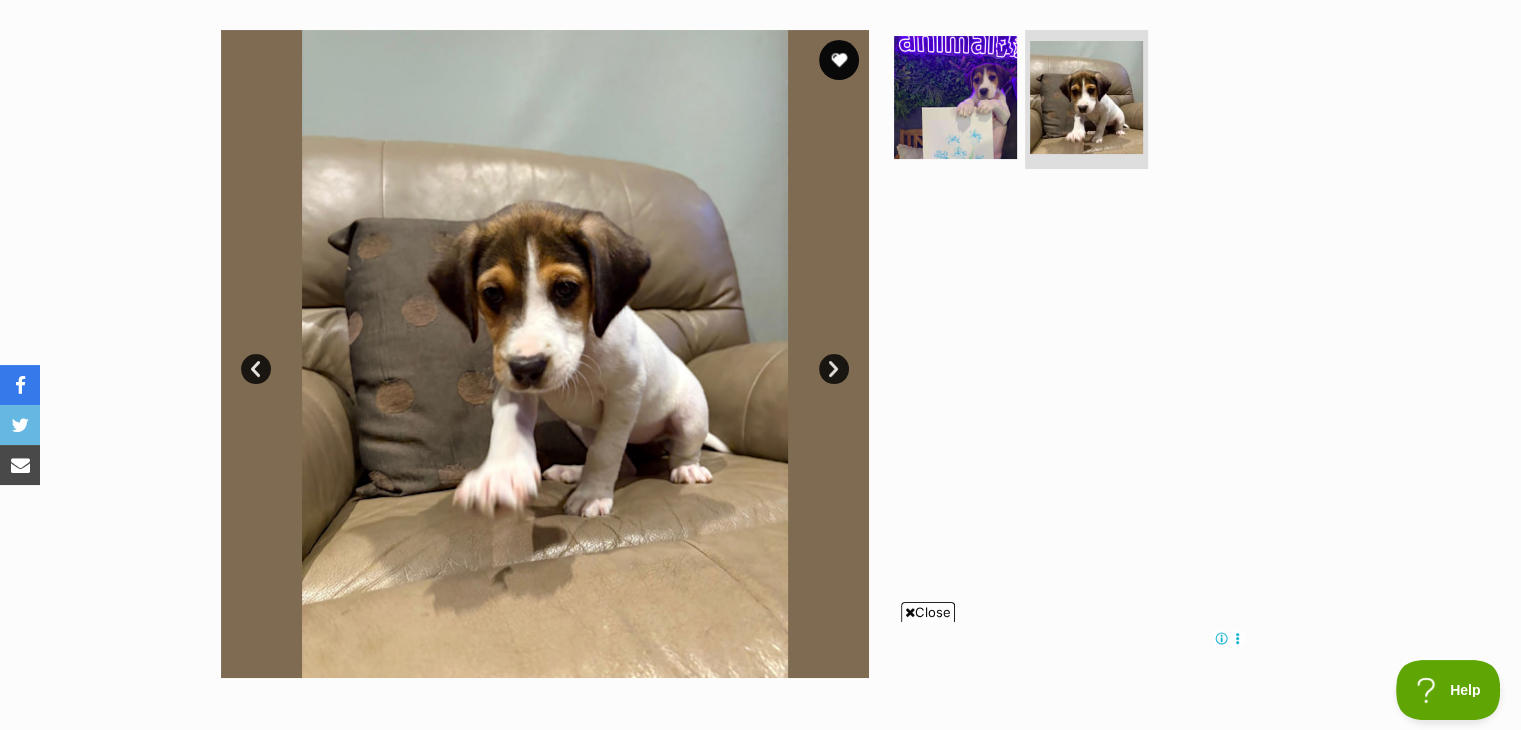 click on "Next" at bounding box center (834, 369) 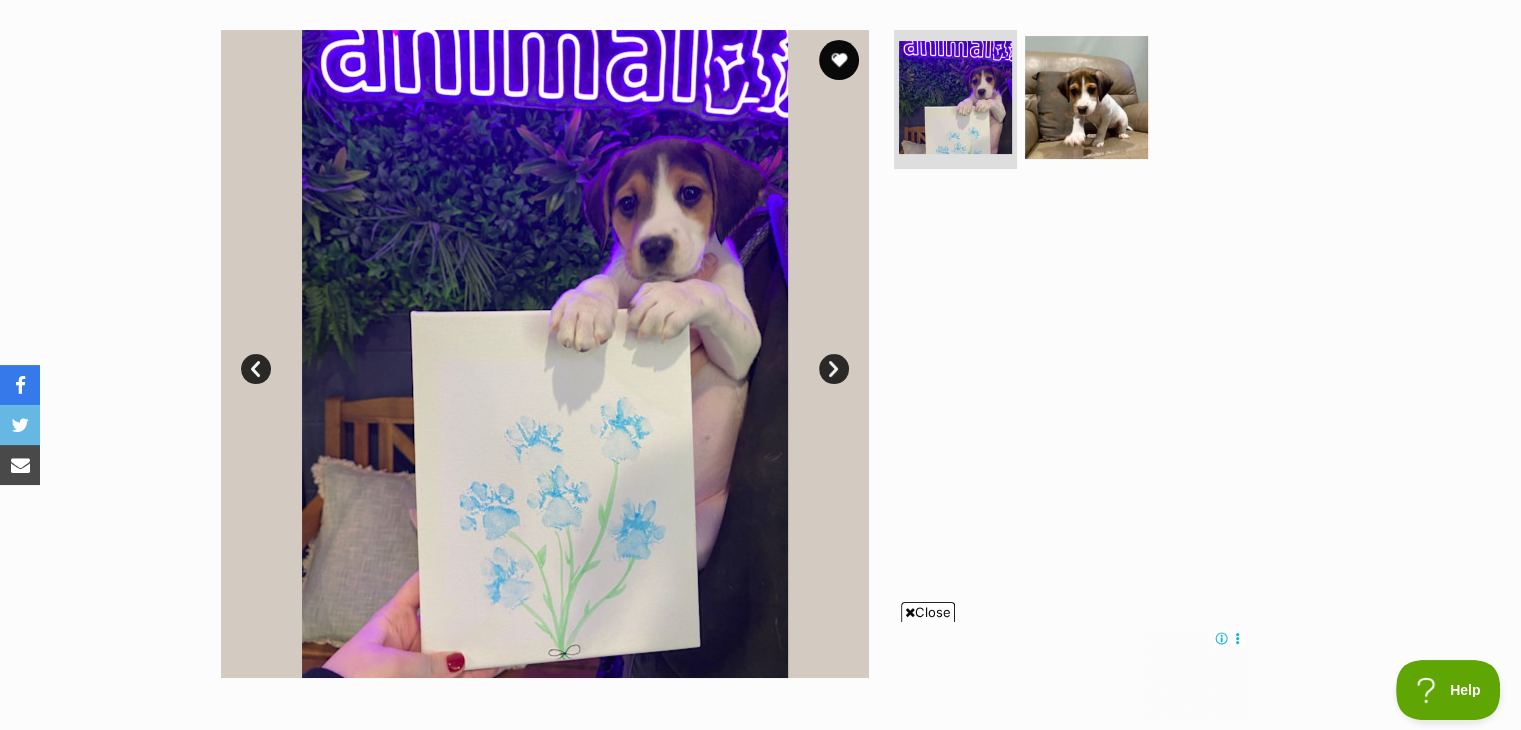 scroll, scrollTop: 0, scrollLeft: 0, axis: both 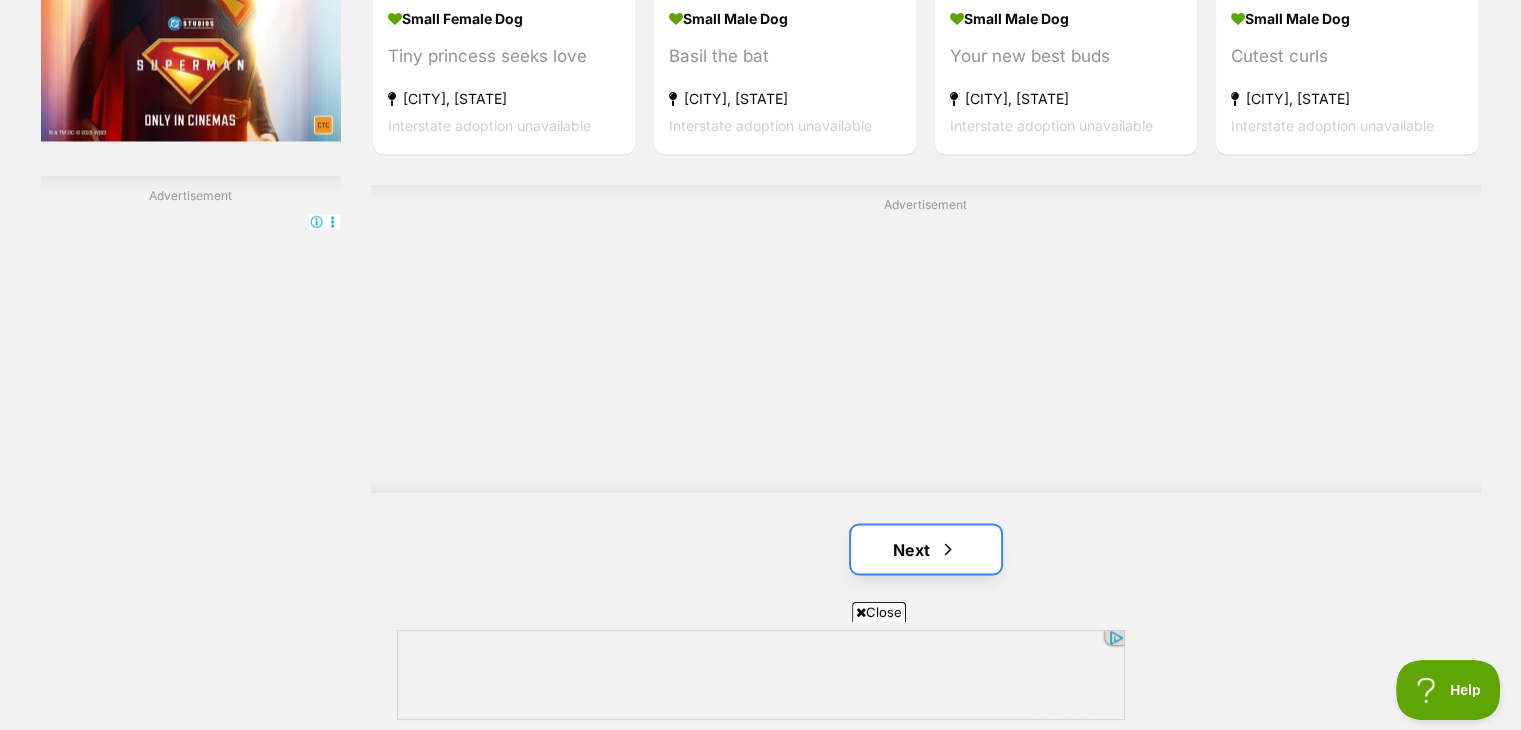 click on "Next" at bounding box center (926, 549) 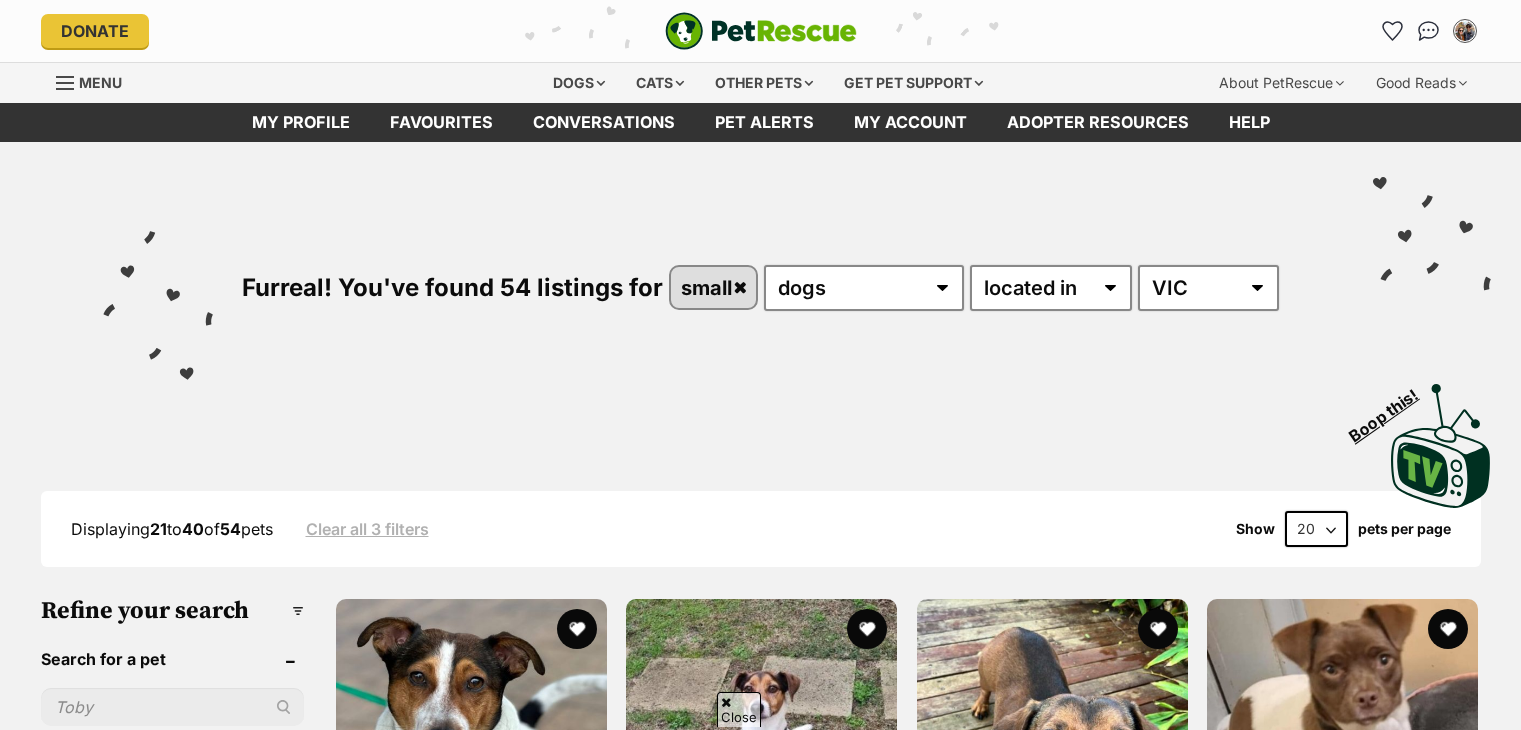 scroll, scrollTop: 544, scrollLeft: 0, axis: vertical 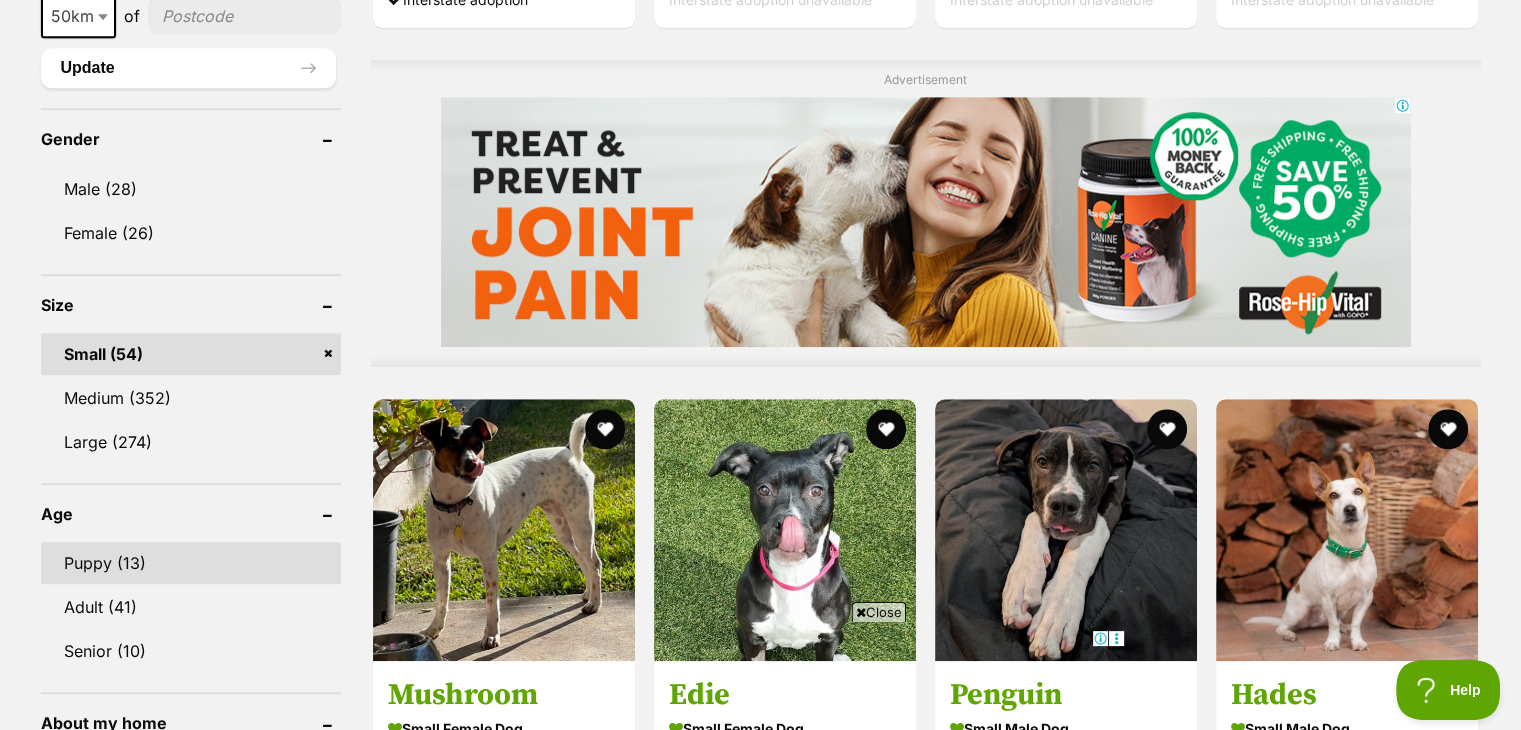 click on "Puppy (13)" at bounding box center (191, 563) 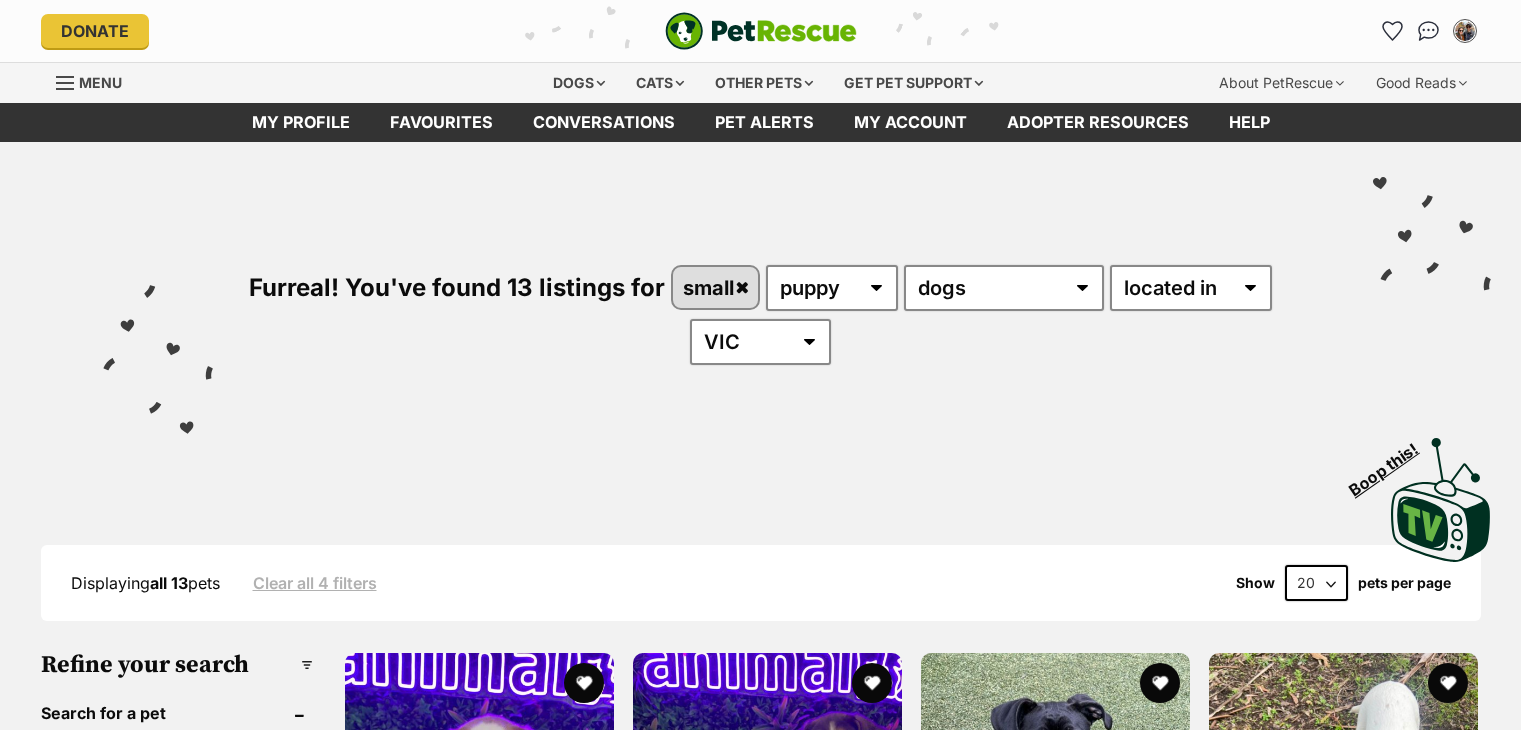 scroll, scrollTop: 0, scrollLeft: 0, axis: both 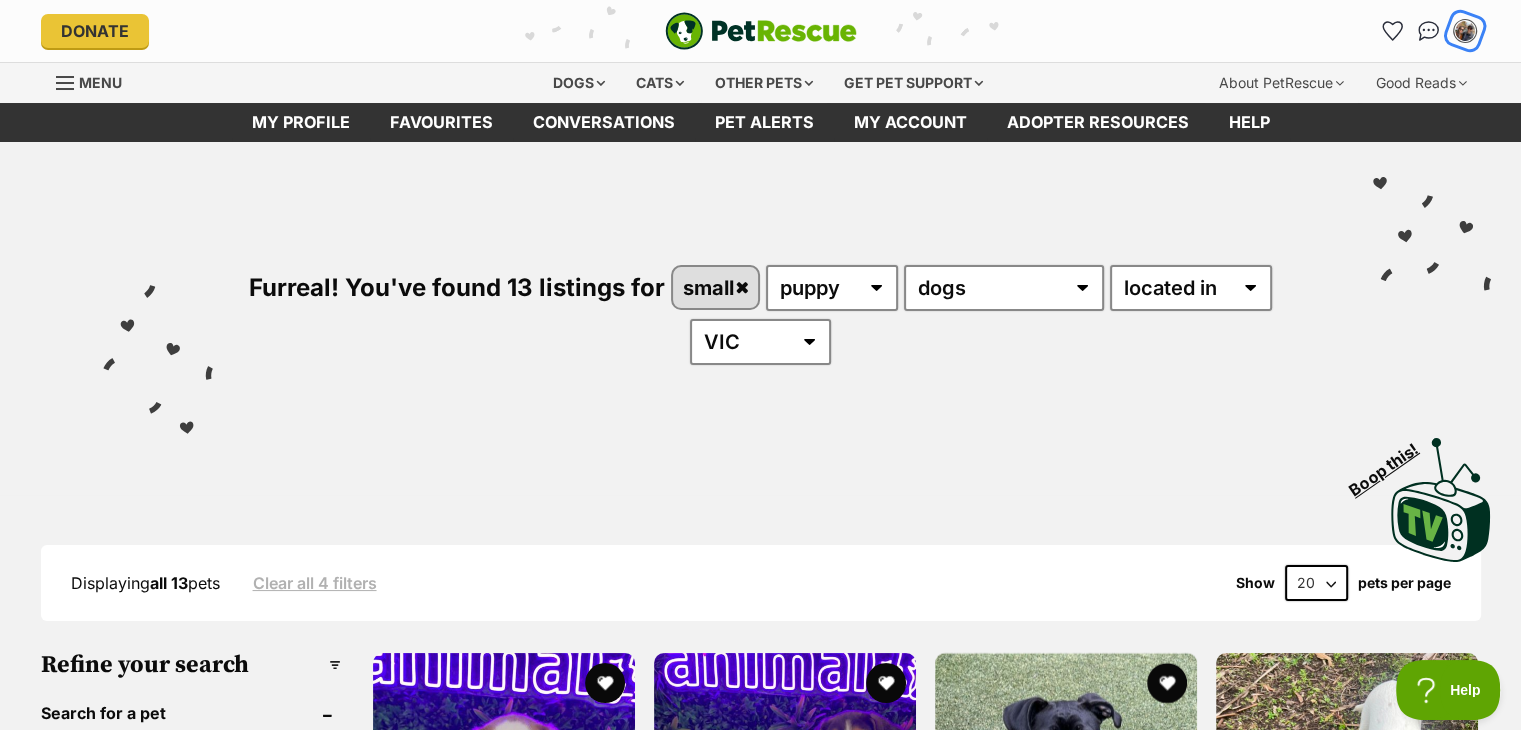 click at bounding box center [1465, 31] 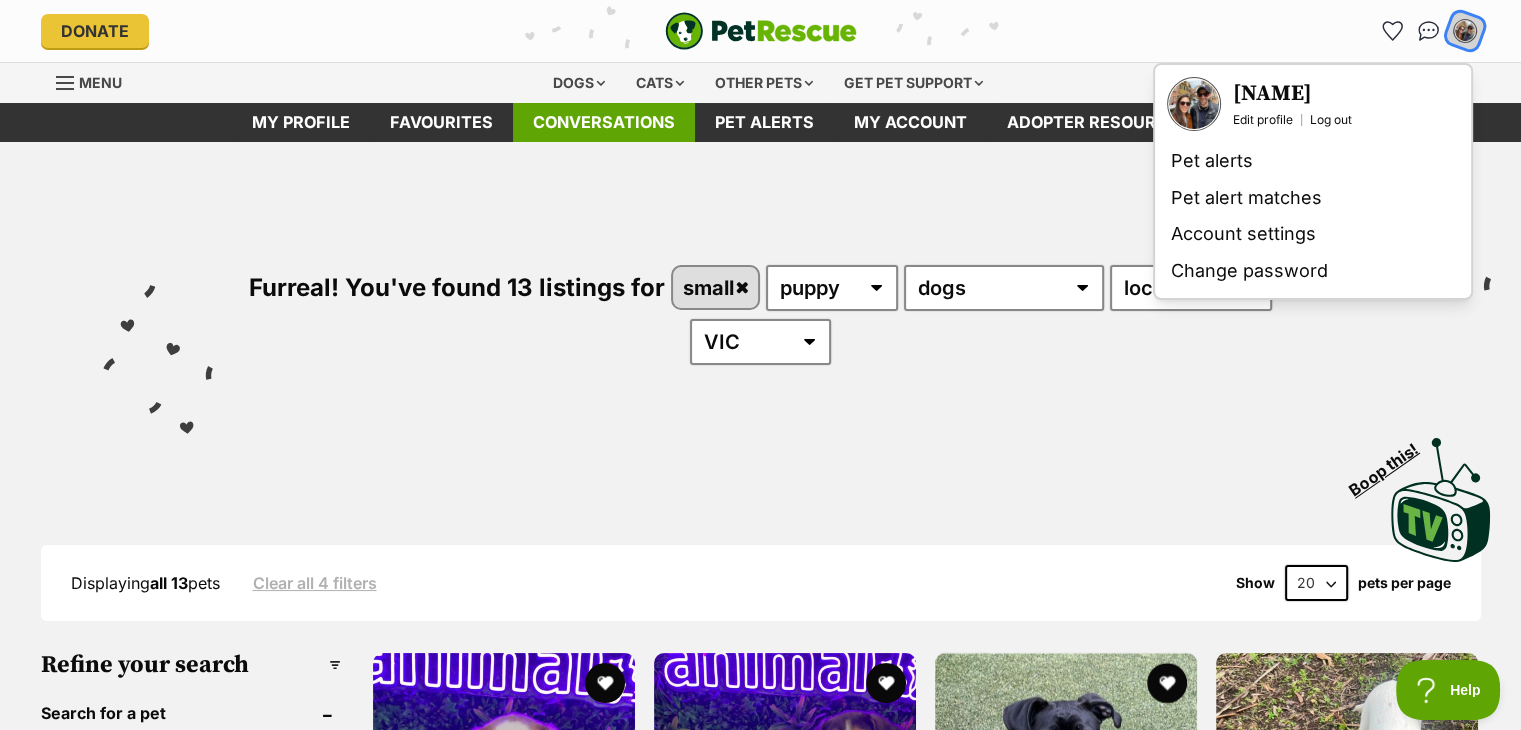 scroll, scrollTop: 0, scrollLeft: 0, axis: both 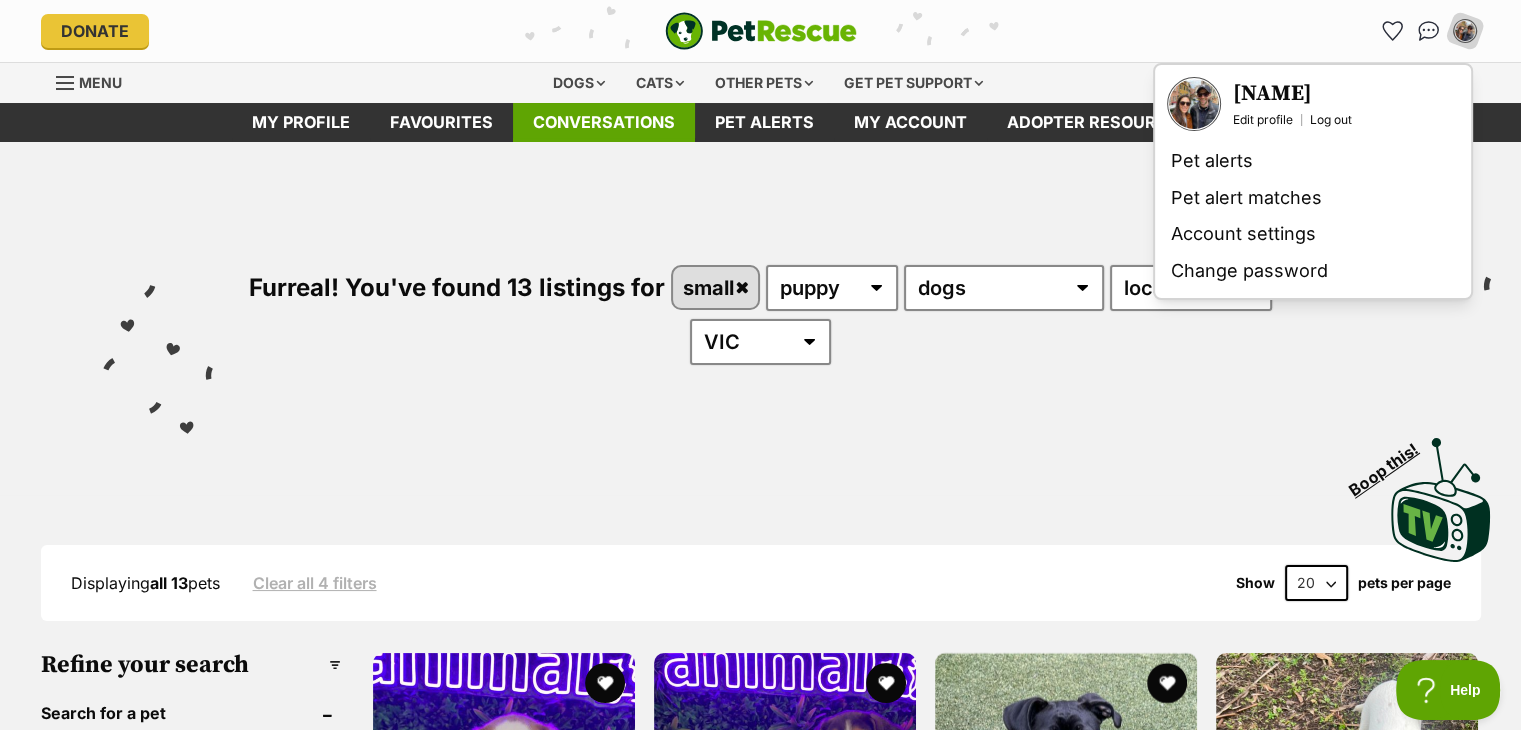 click on "Conversations" at bounding box center (604, 122) 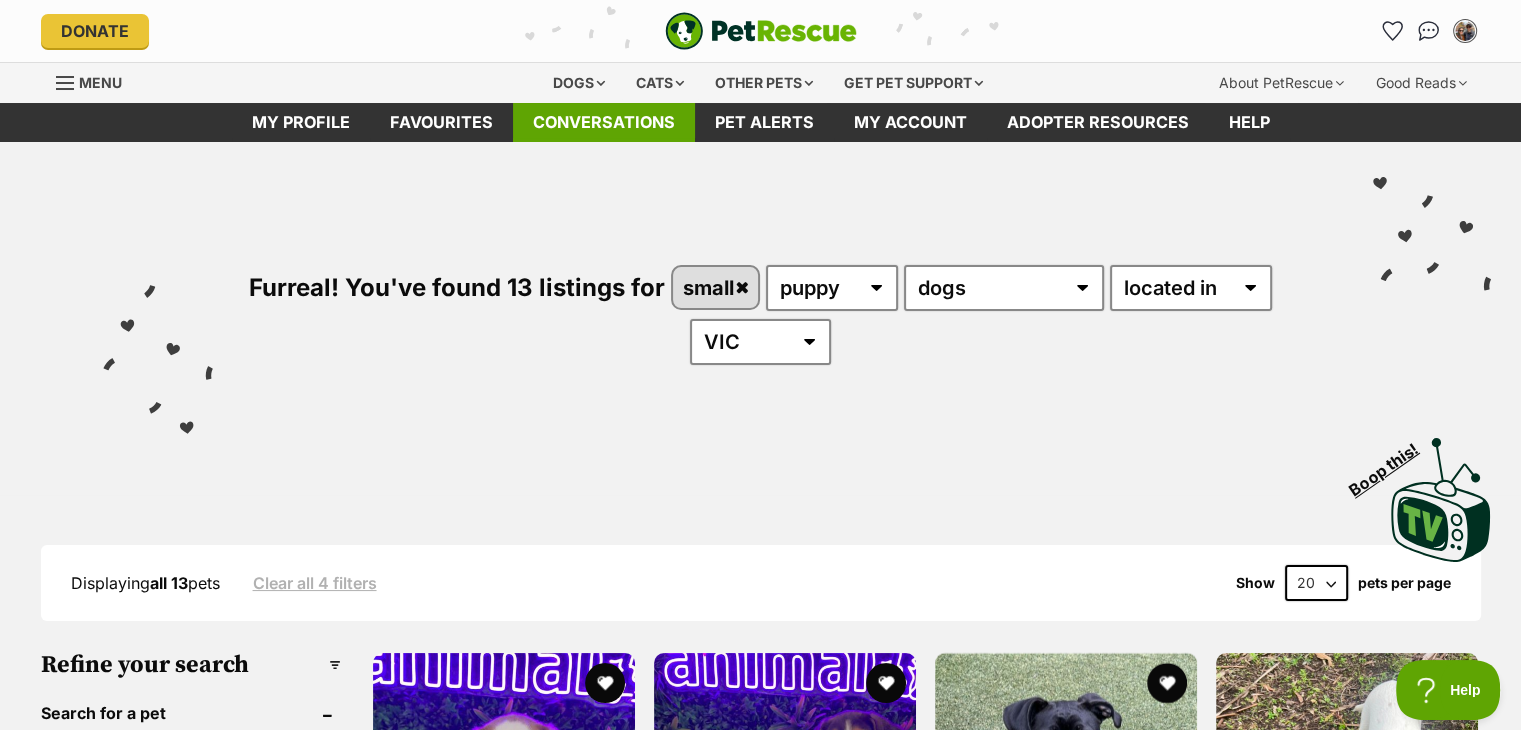 scroll, scrollTop: 0, scrollLeft: 0, axis: both 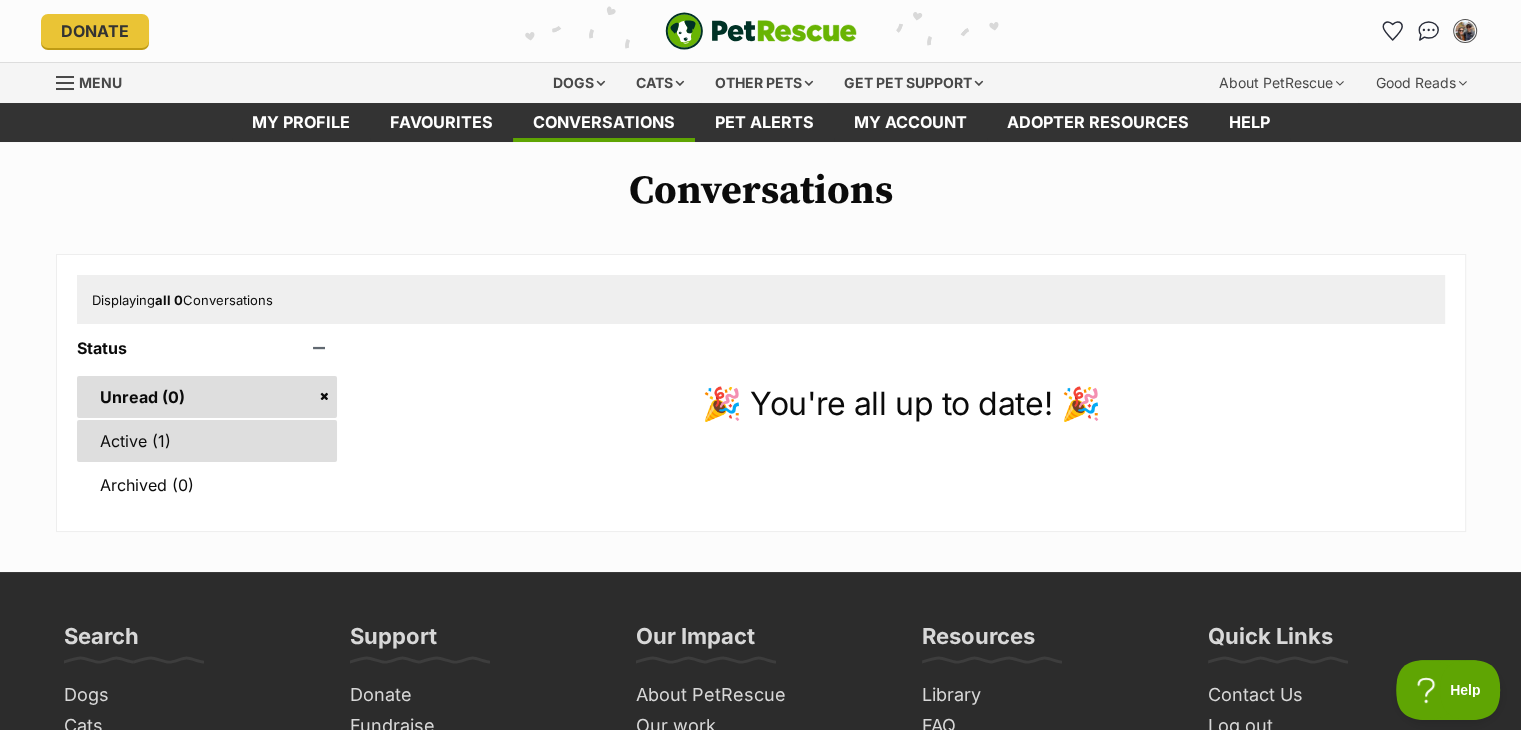 click on "Active (1)" at bounding box center [207, 441] 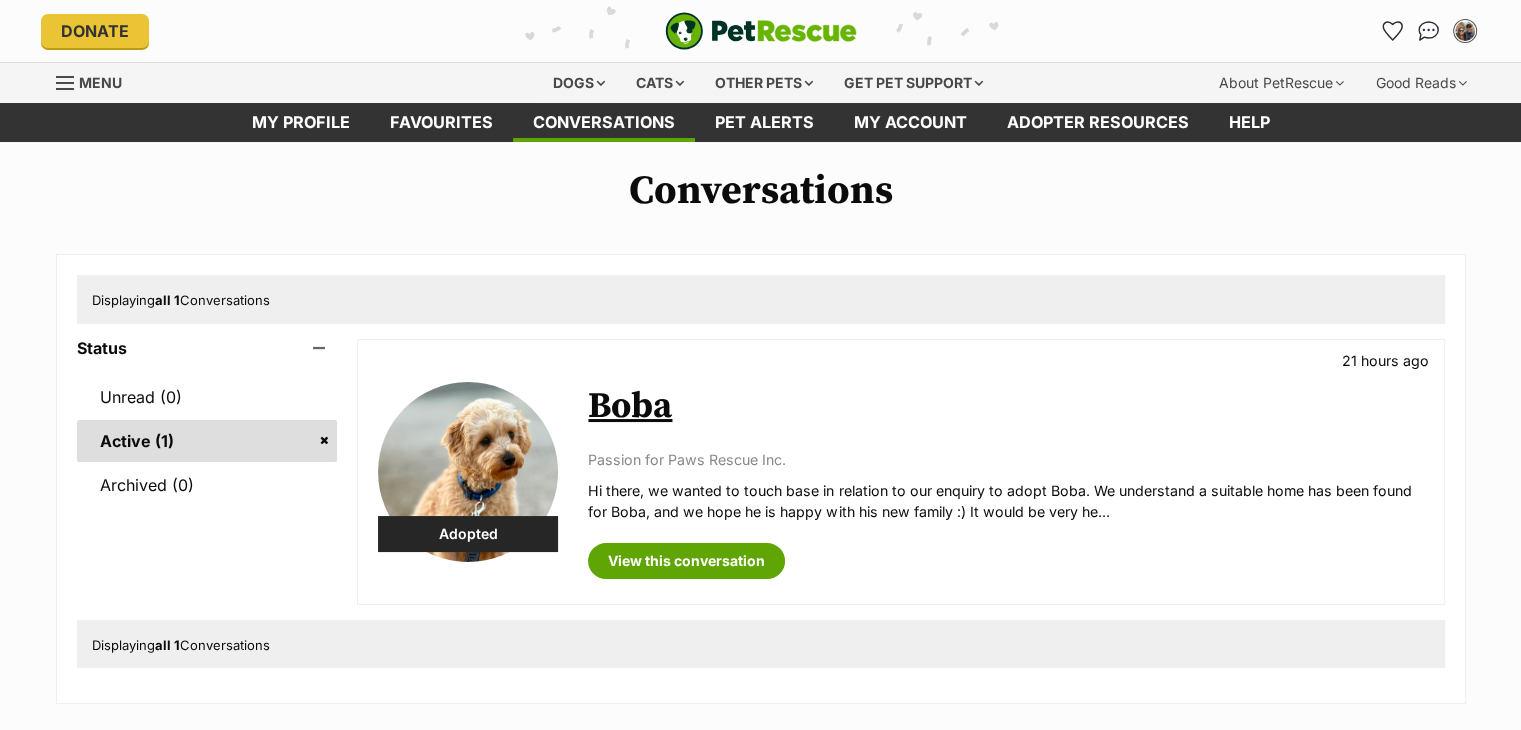 scroll, scrollTop: 151, scrollLeft: 0, axis: vertical 